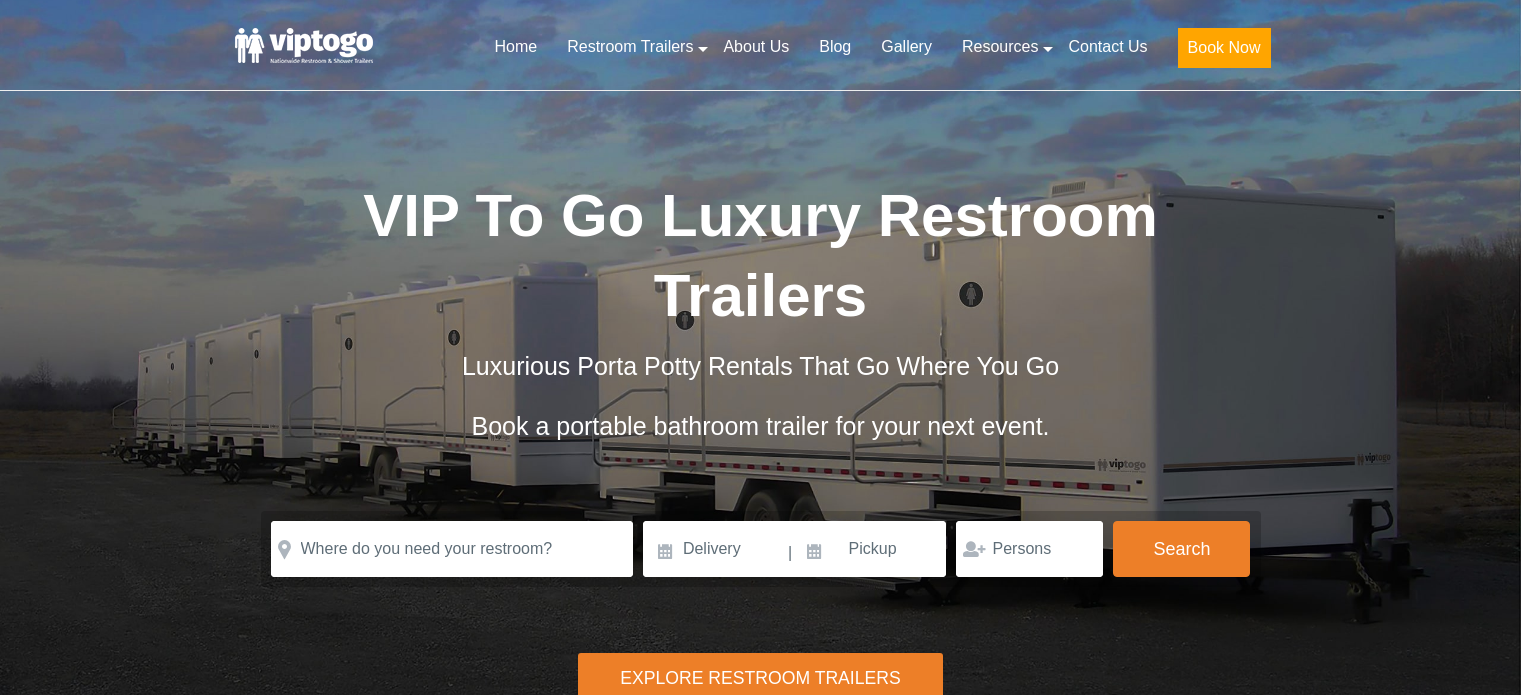 scroll, scrollTop: 0, scrollLeft: 0, axis: both 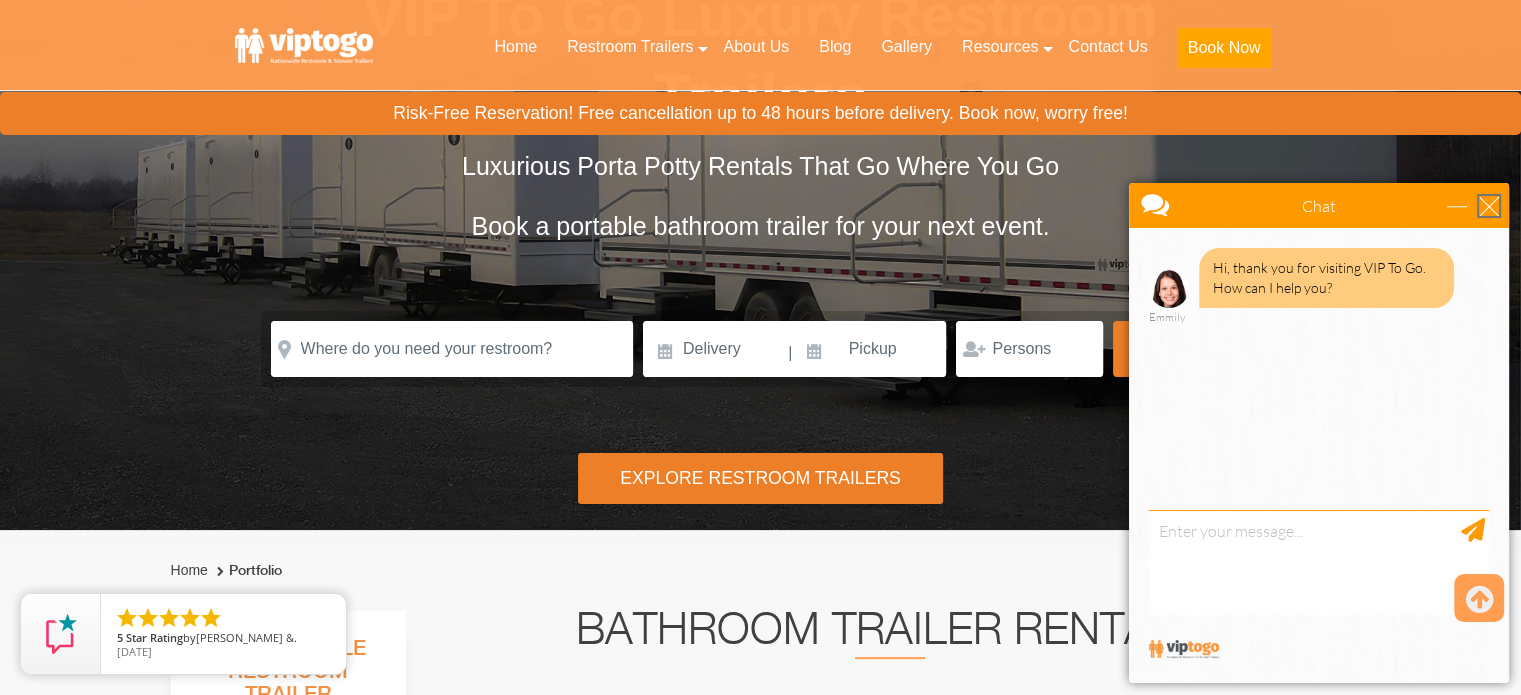 click at bounding box center (1489, 206) 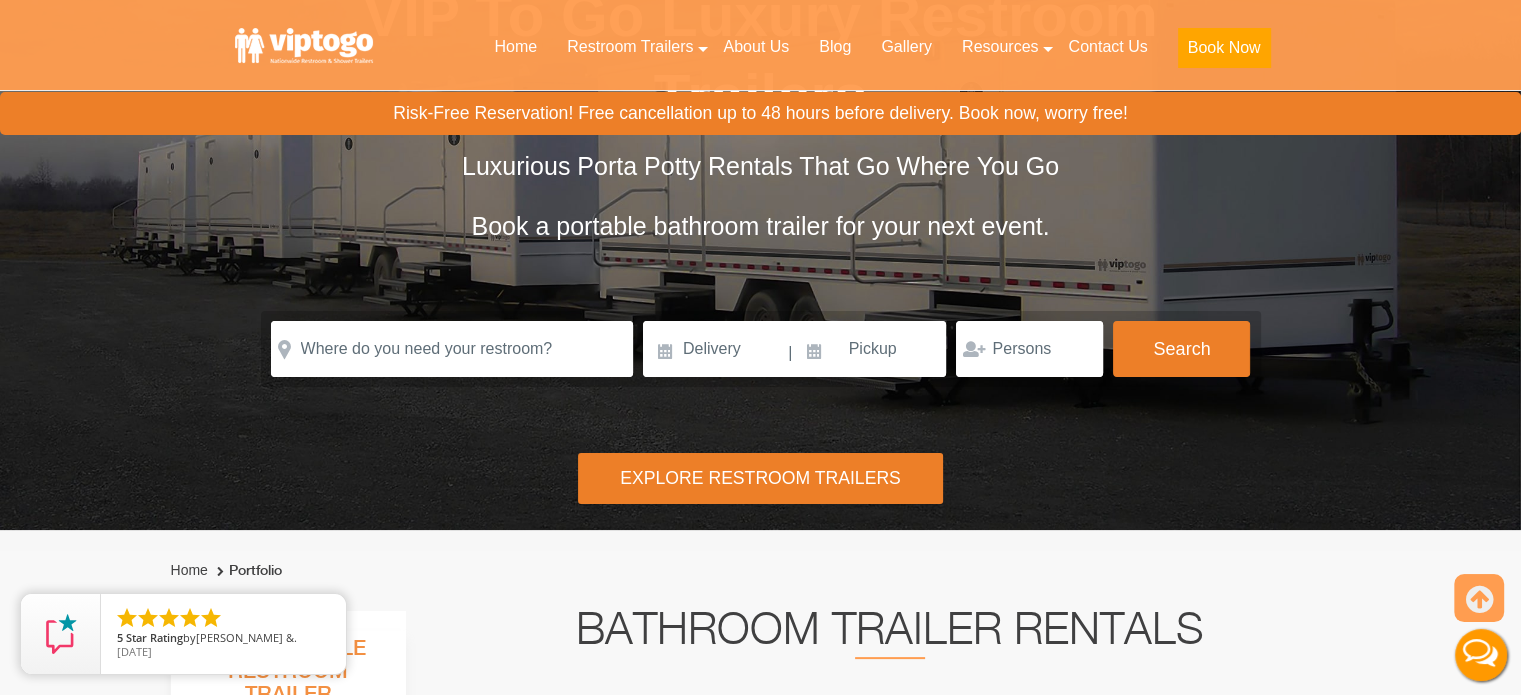 scroll, scrollTop: 0, scrollLeft: 0, axis: both 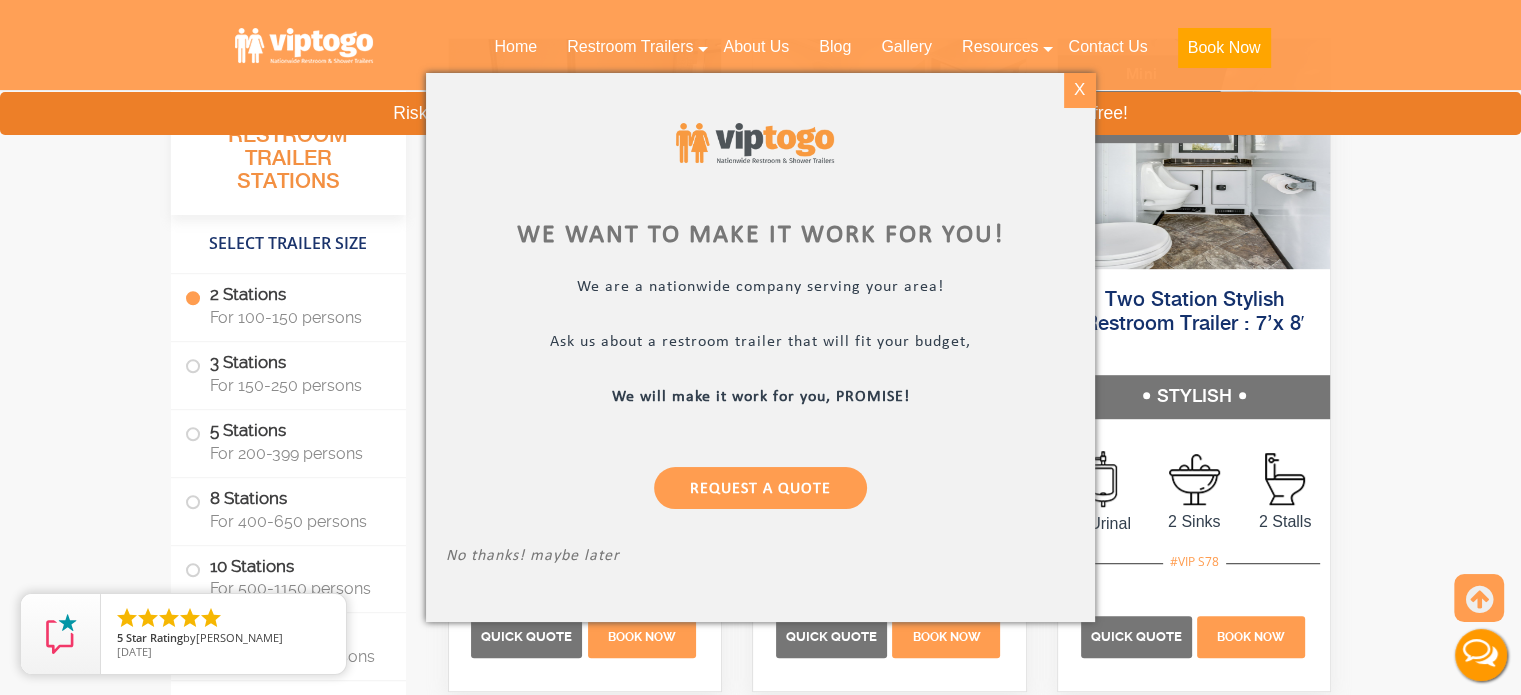 click on "X" at bounding box center (1079, 90) 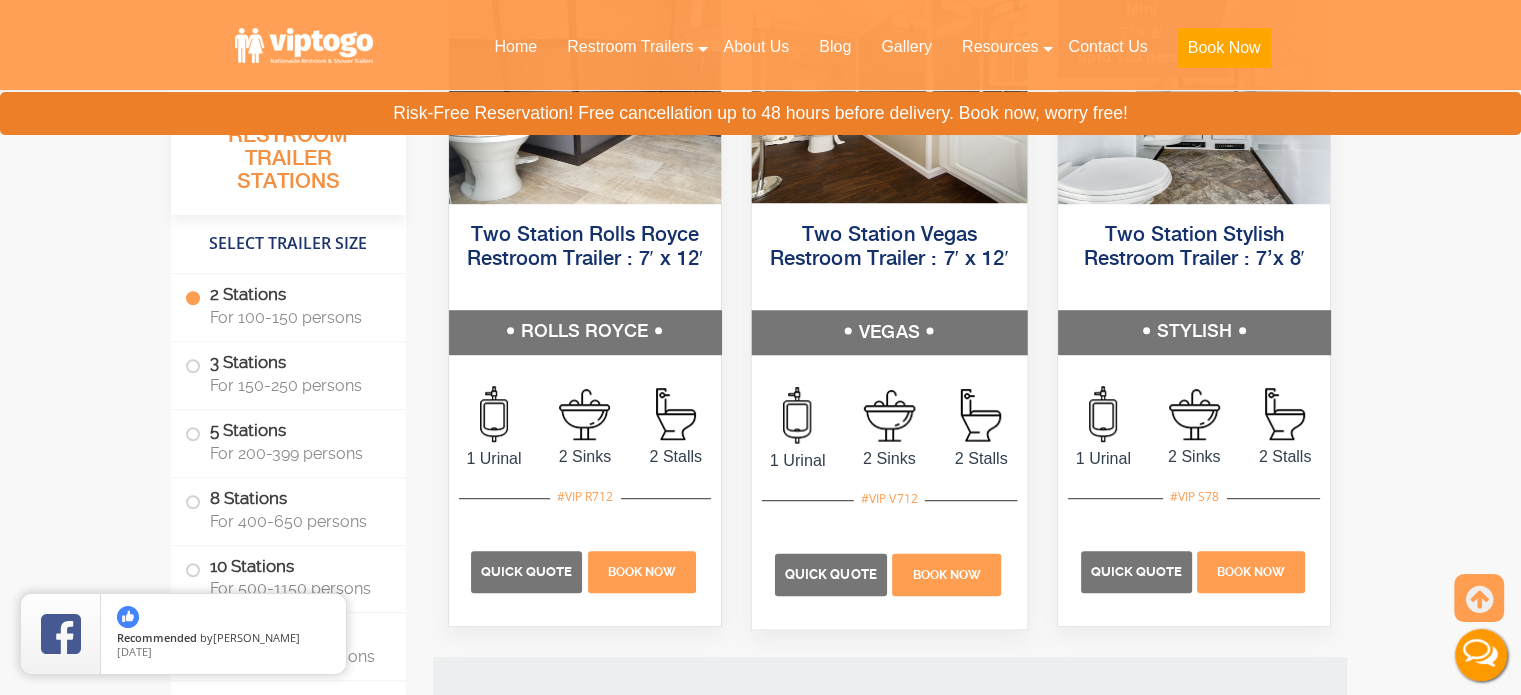 scroll, scrollTop: 1200, scrollLeft: 0, axis: vertical 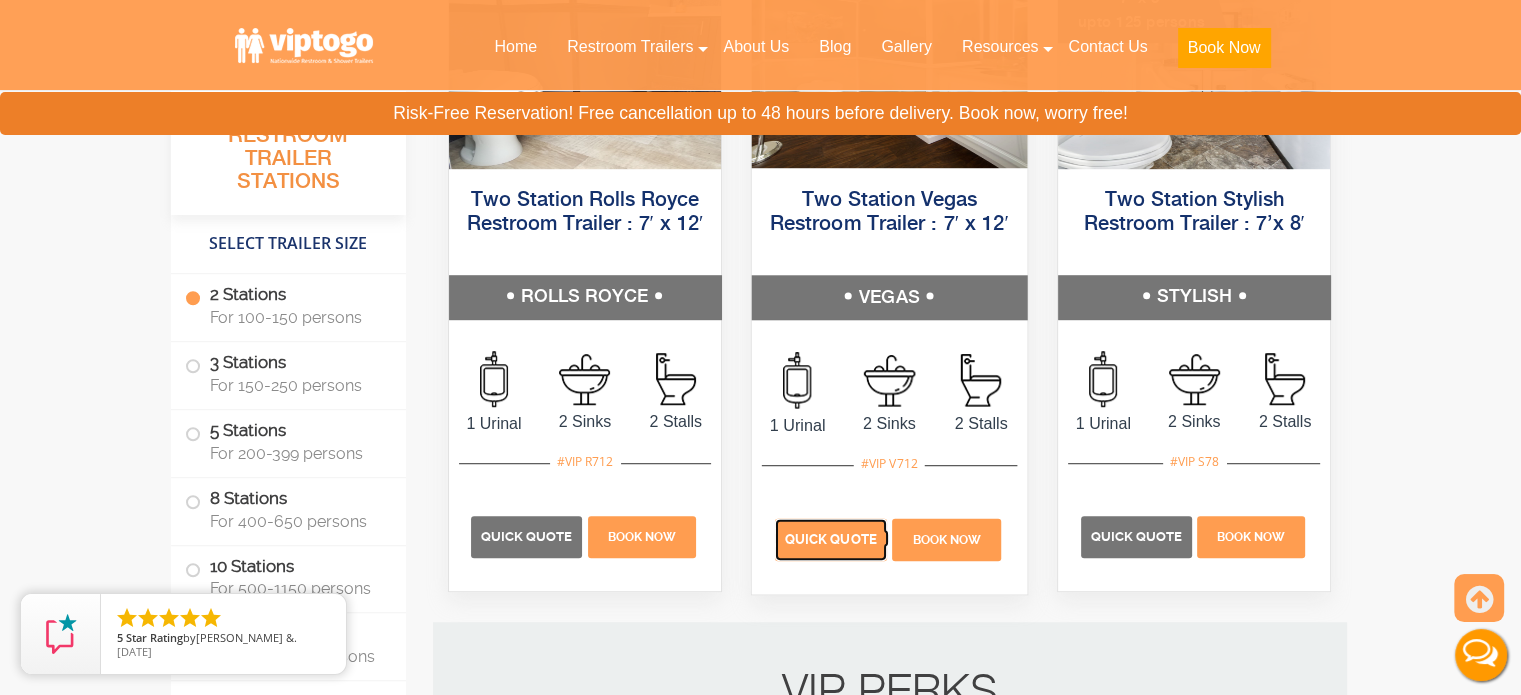 click on "Quick Quote" at bounding box center [831, 539] 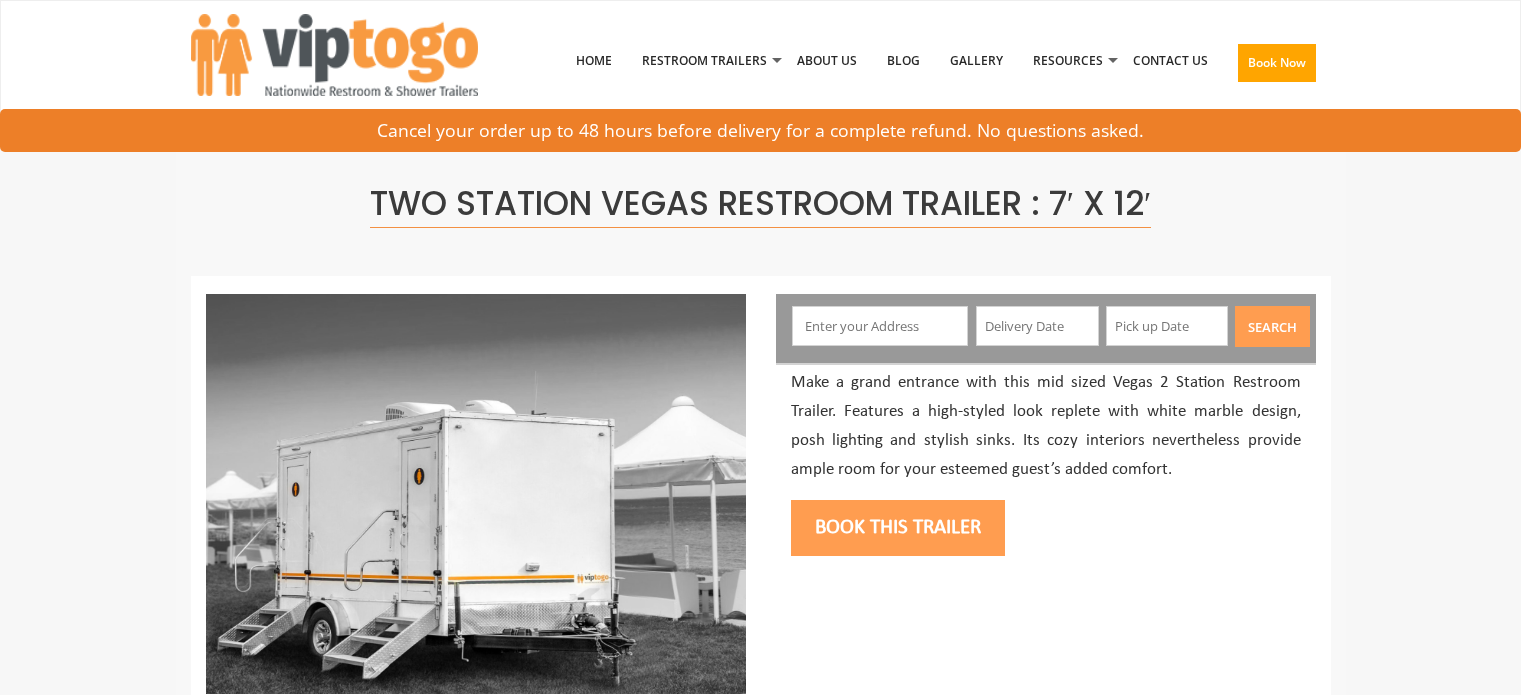 scroll, scrollTop: 0, scrollLeft: 0, axis: both 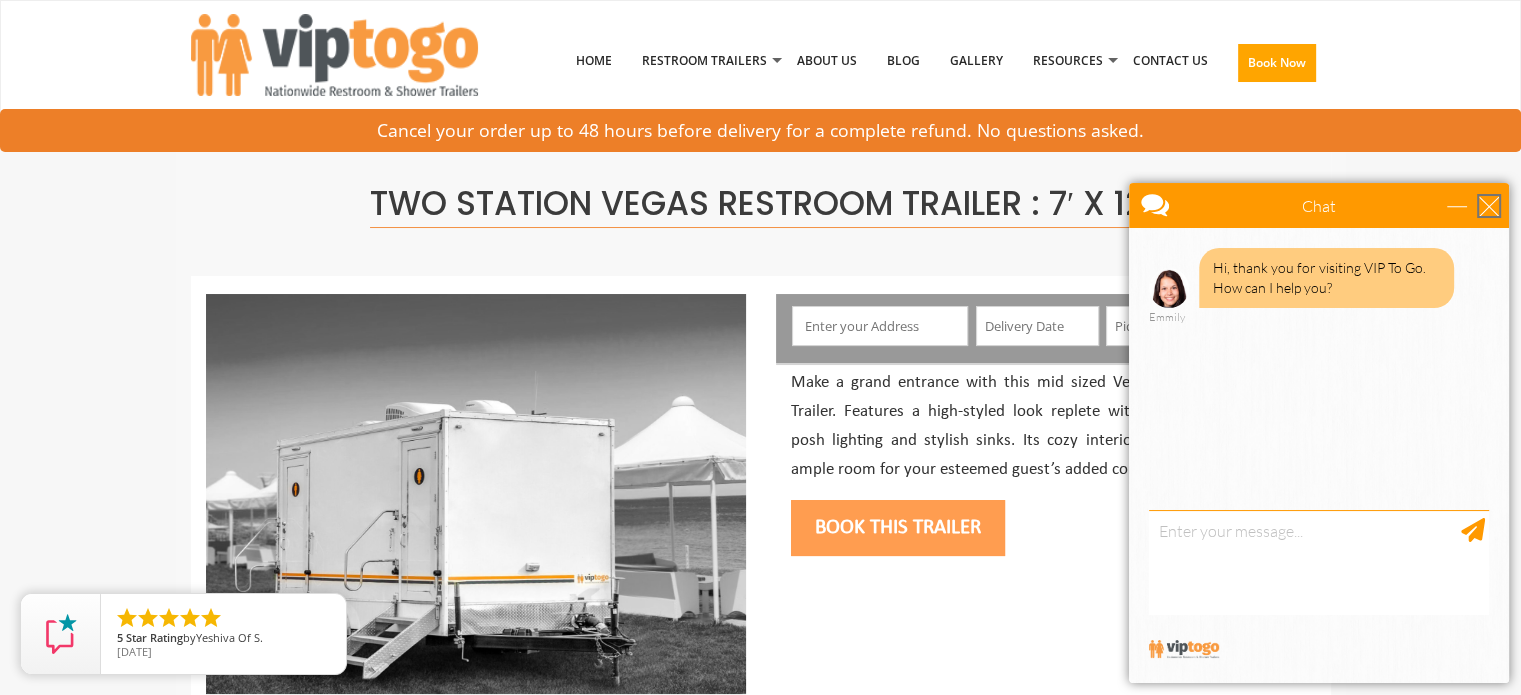 click at bounding box center [1489, 206] 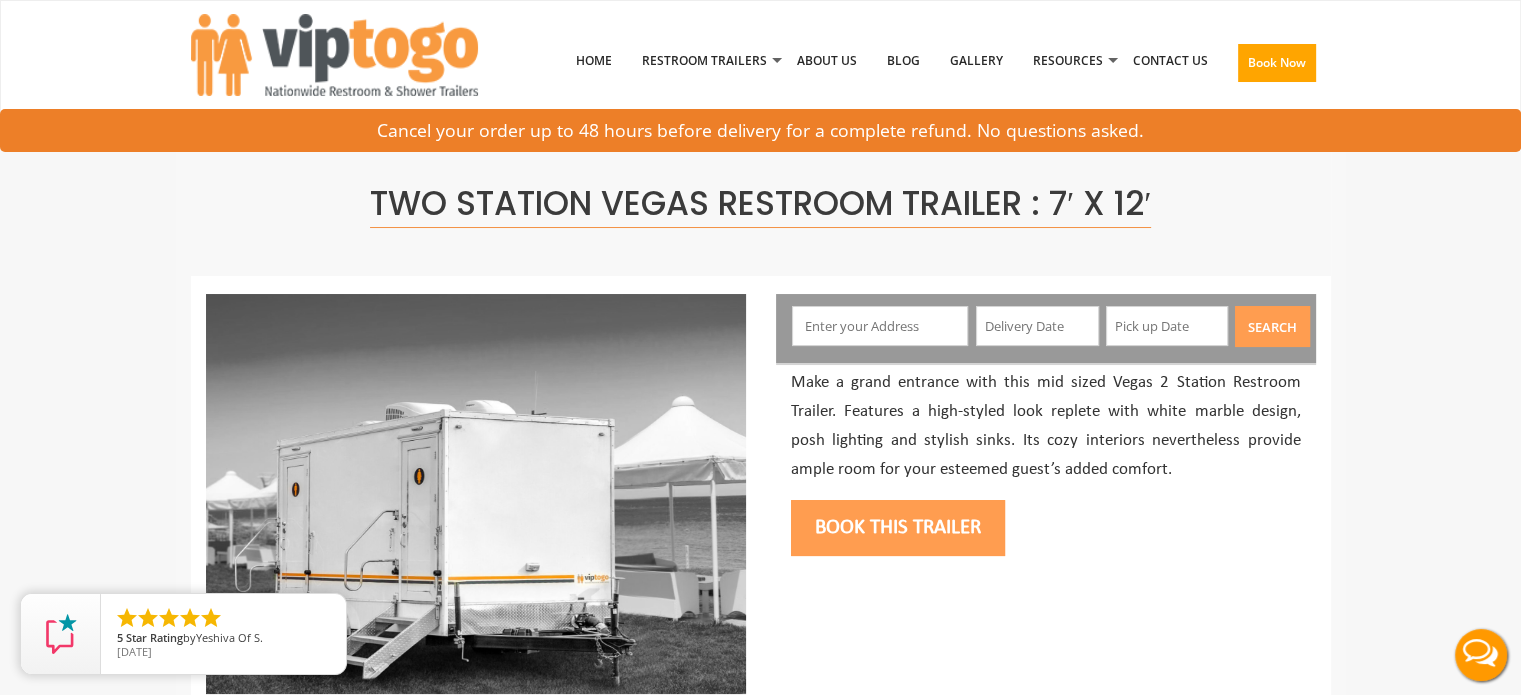 scroll, scrollTop: 0, scrollLeft: 0, axis: both 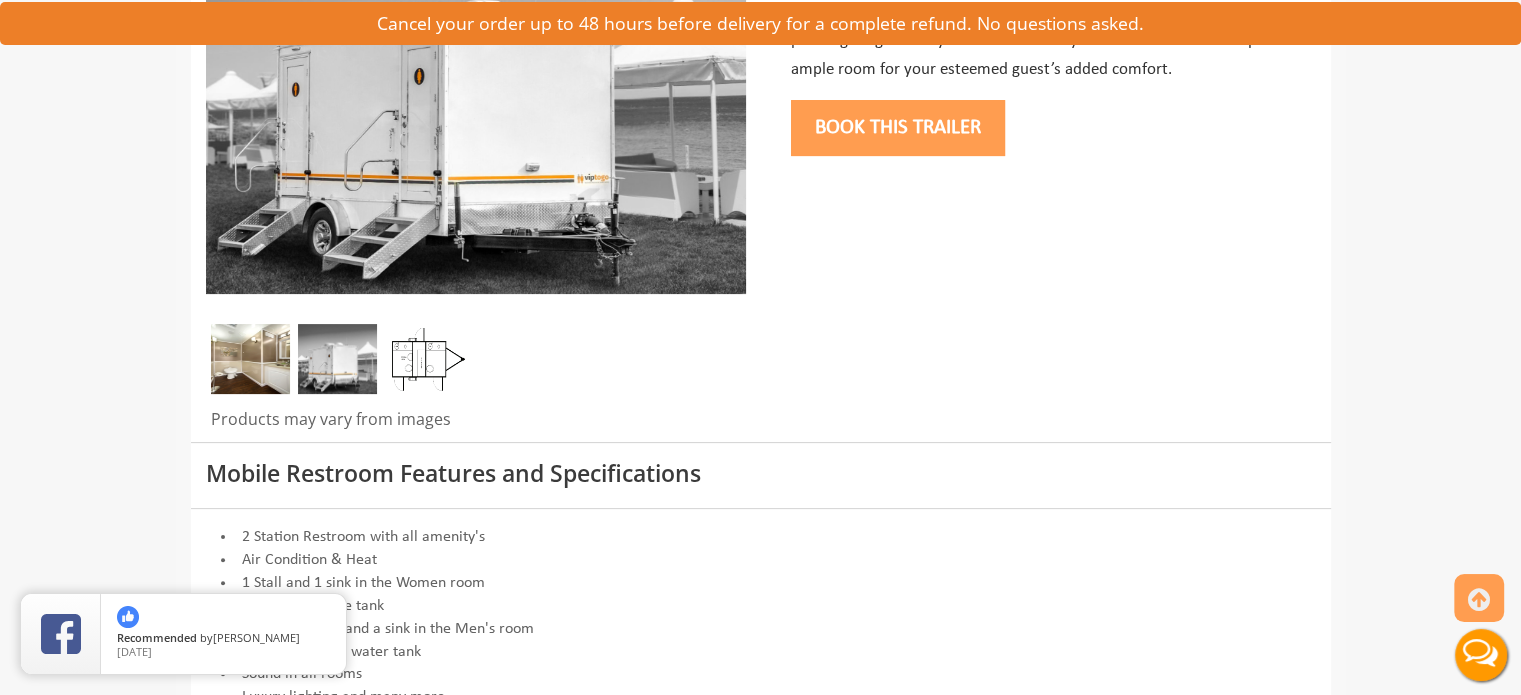 click at bounding box center (337, 359) 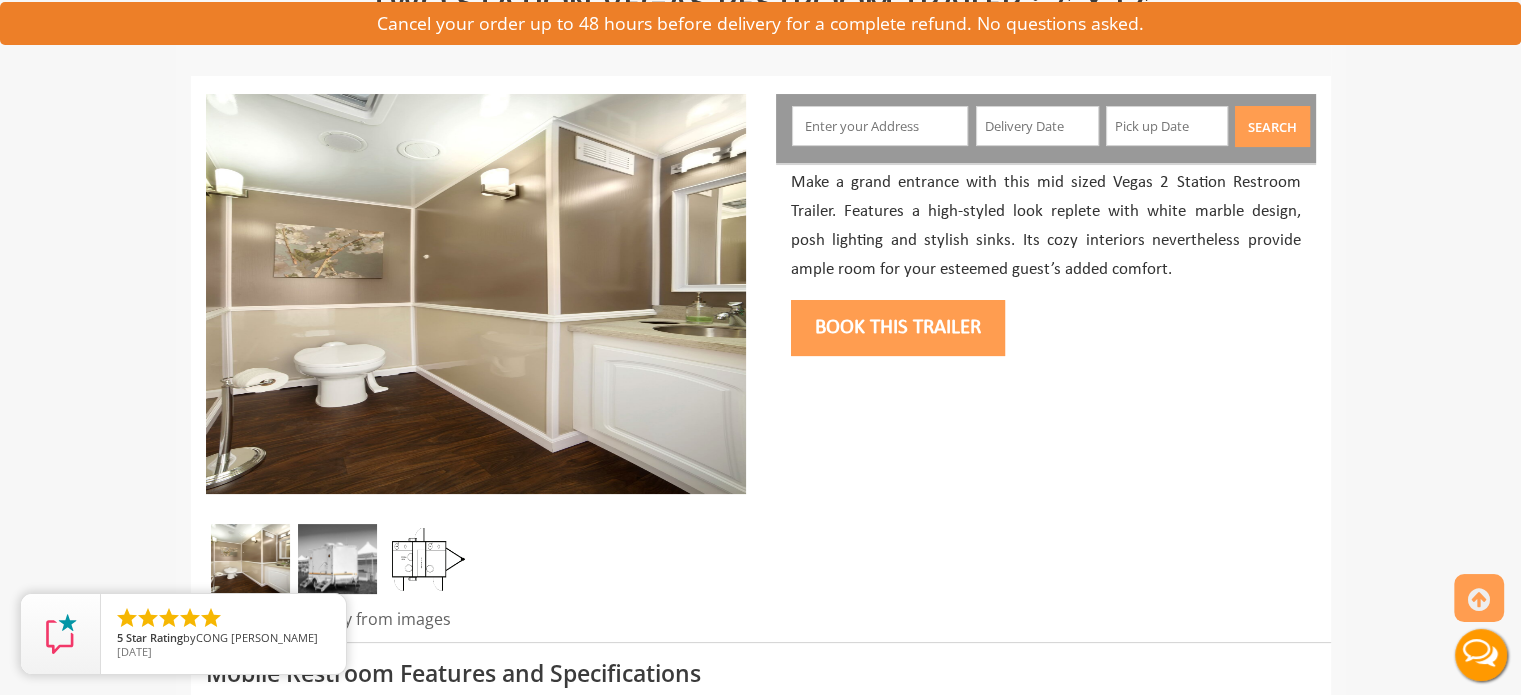 scroll, scrollTop: 100, scrollLeft: 0, axis: vertical 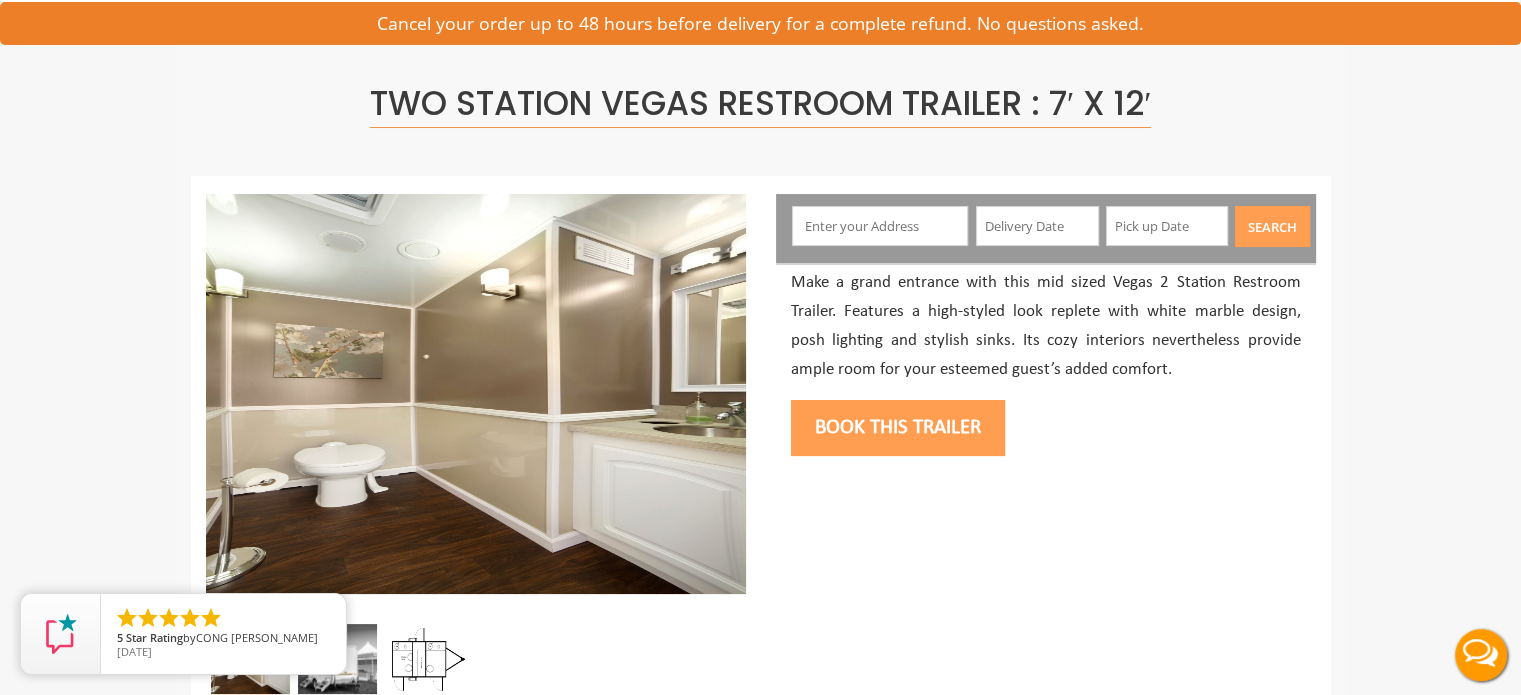 click at bounding box center [880, 226] 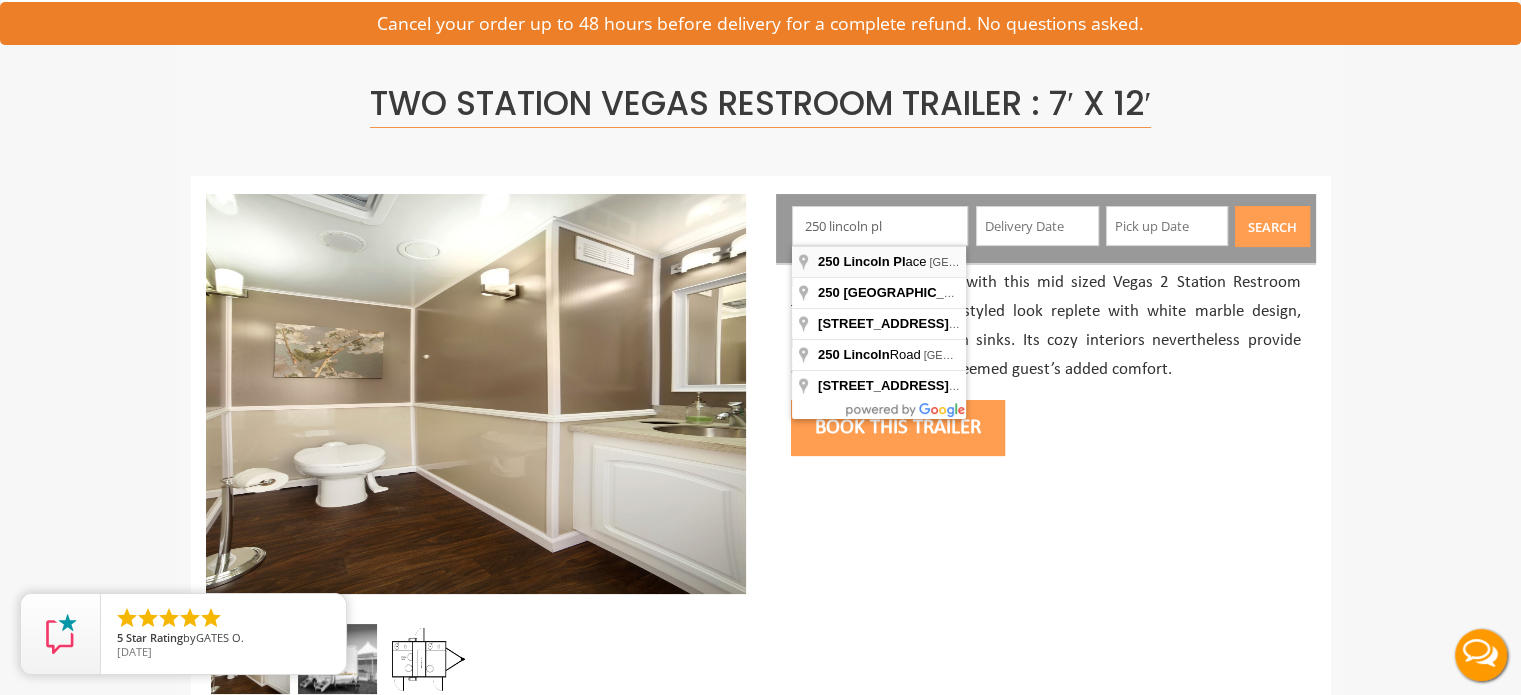 type on "[STREET_ADDRESS]" 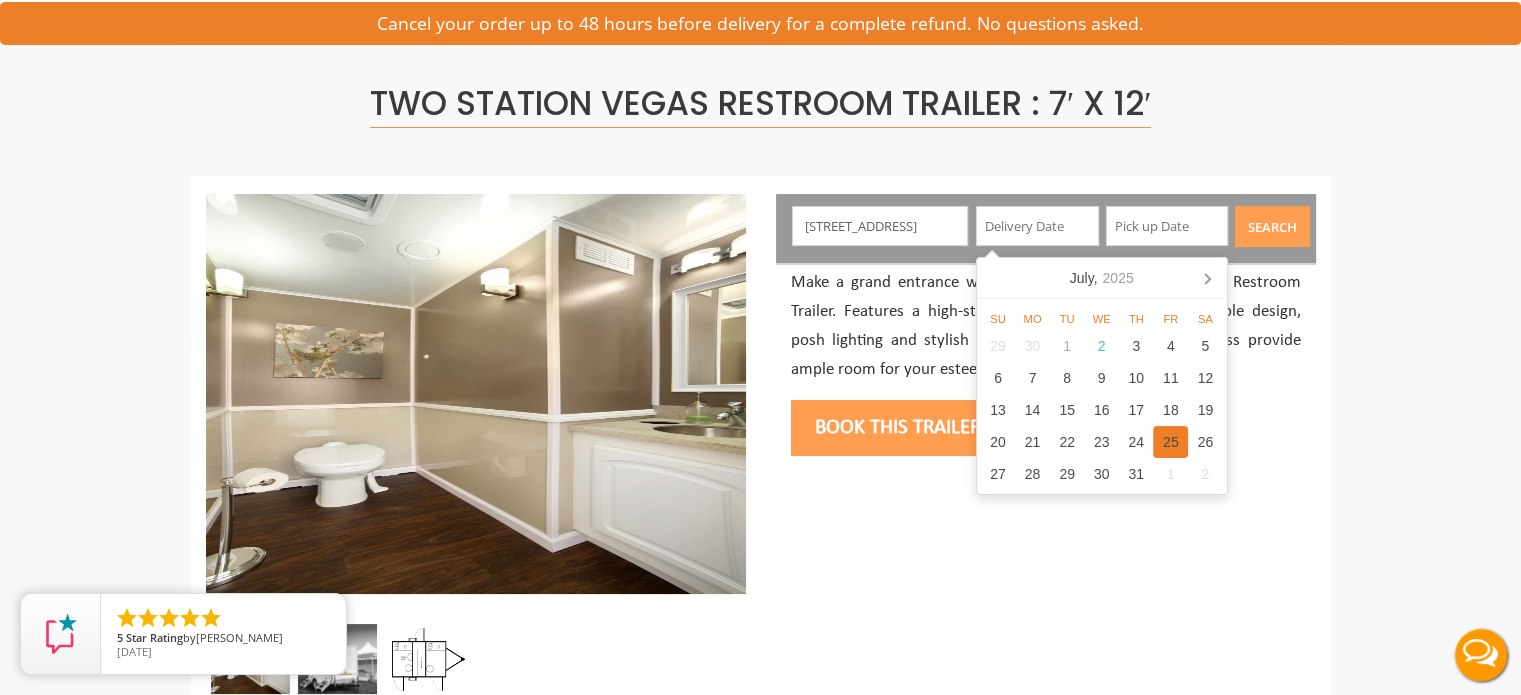 click on "25" at bounding box center [1170, 442] 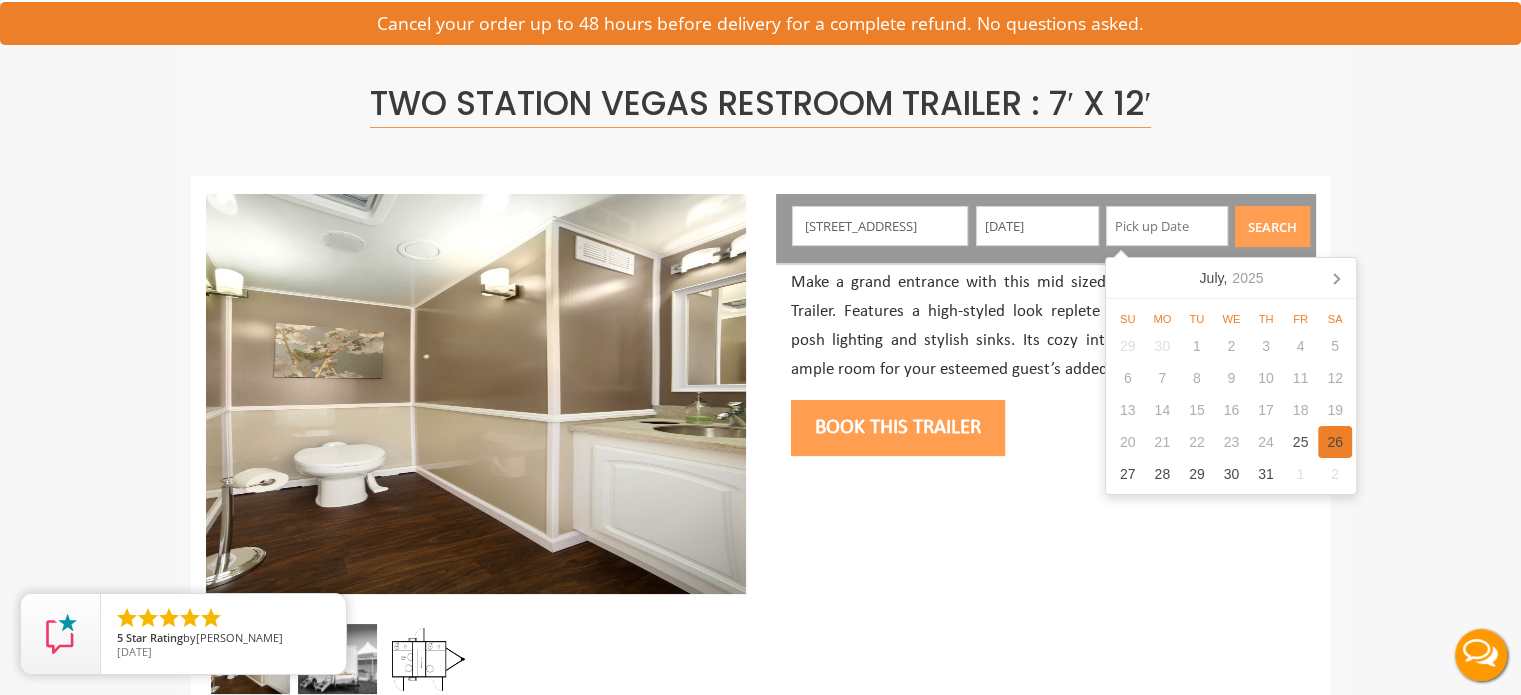 click on "26" at bounding box center [1335, 442] 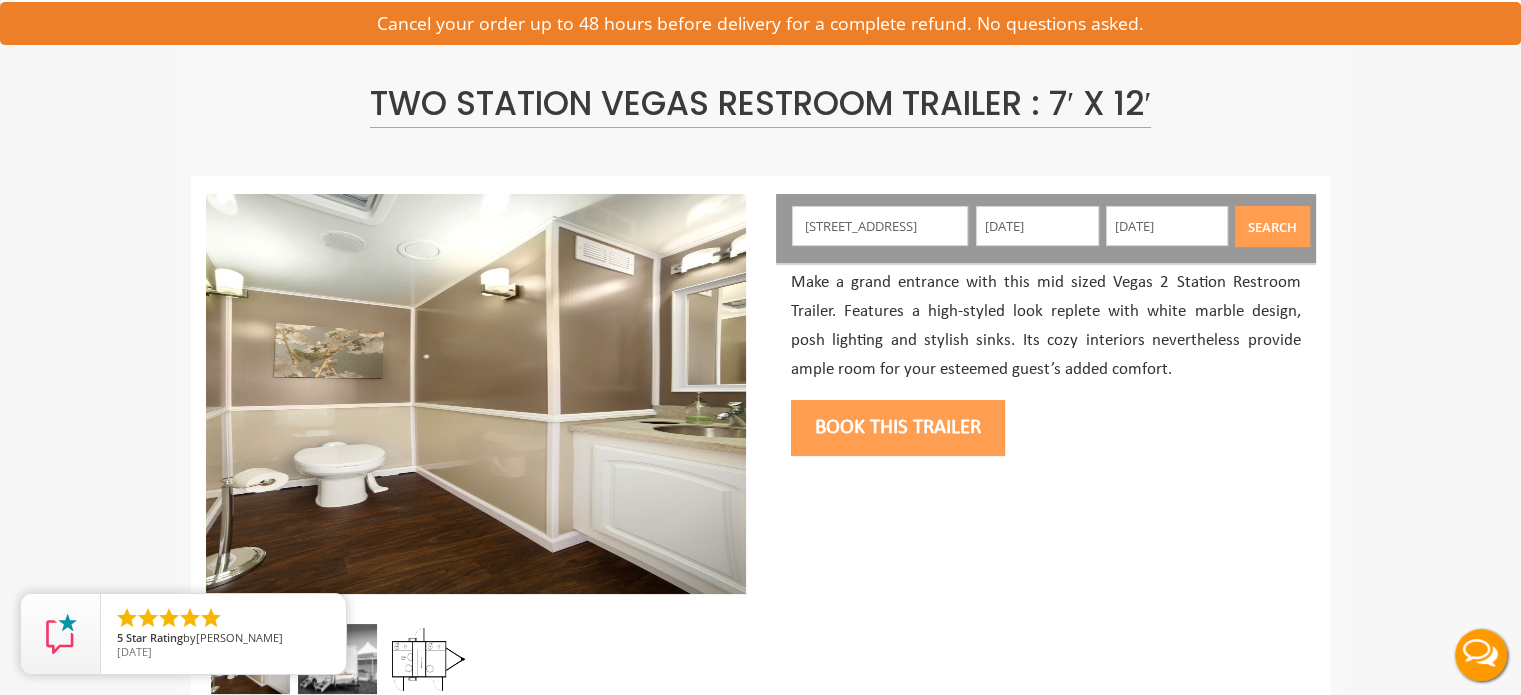 click on "Search" at bounding box center (1272, 226) 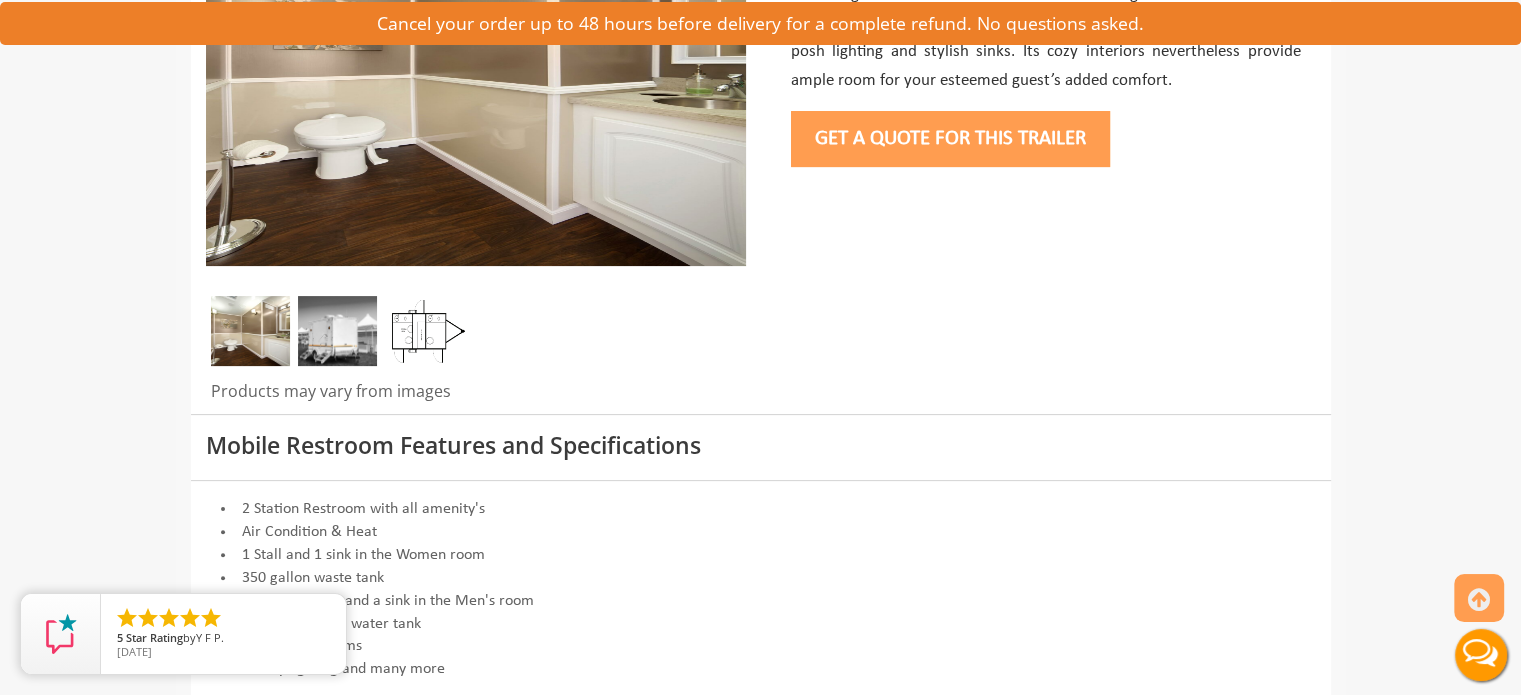 scroll, scrollTop: 0, scrollLeft: 0, axis: both 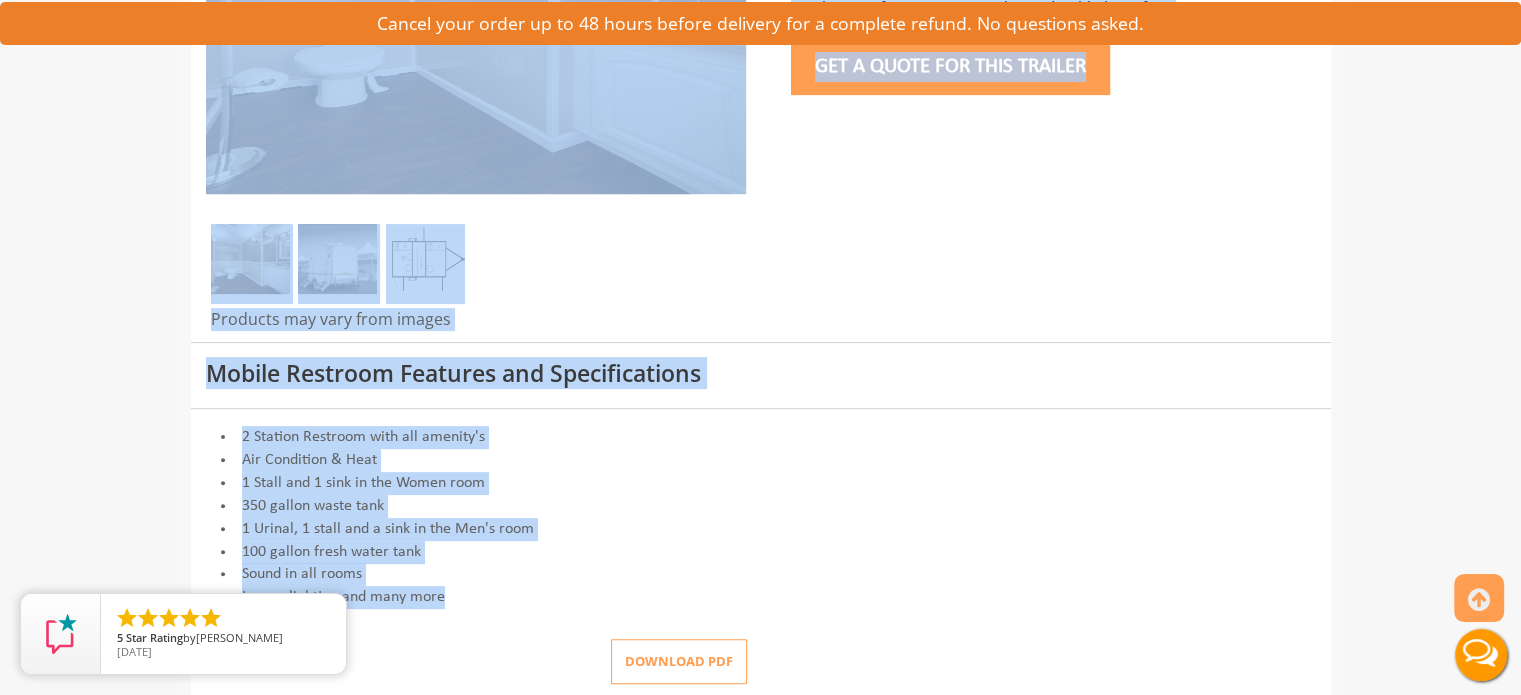 drag, startPoint x: 335, startPoint y: 223, endPoint x: 544, endPoint y: 642, distance: 468.23285 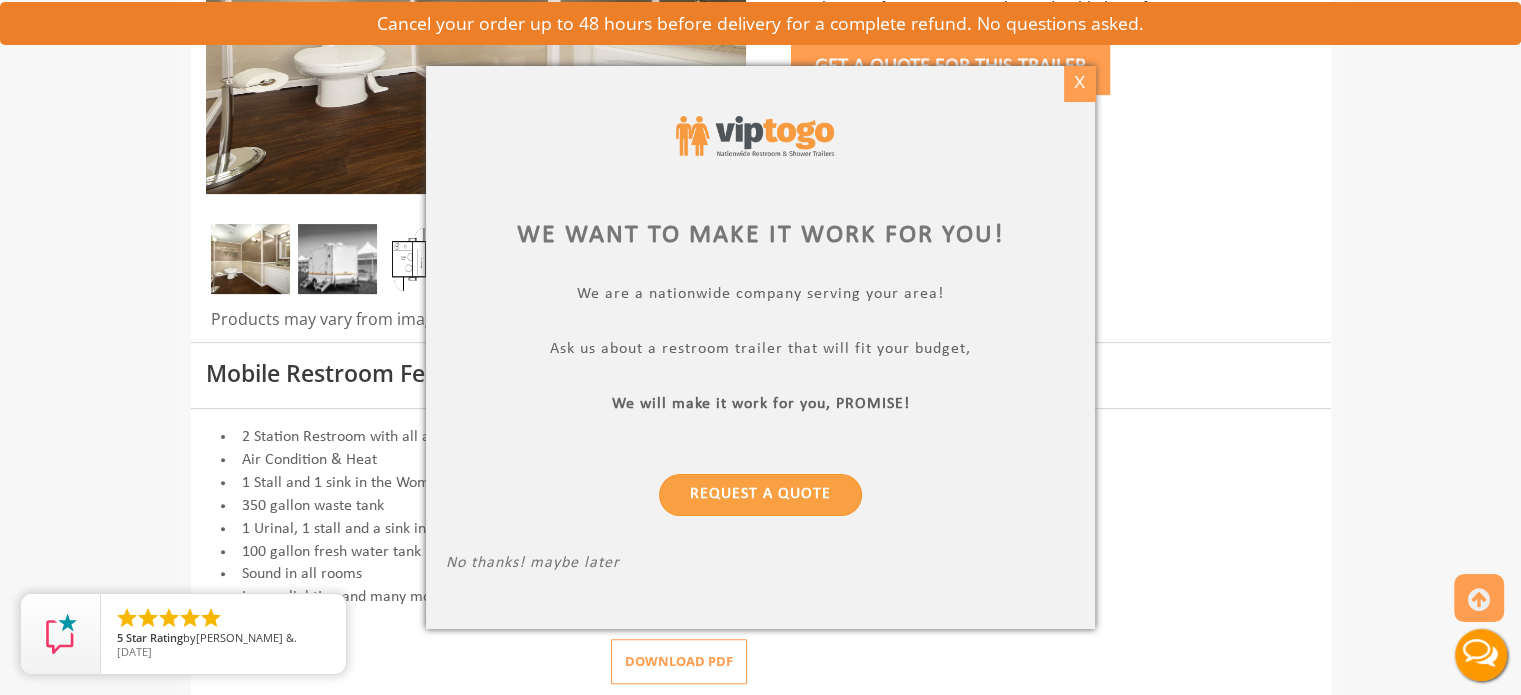 click on "X" at bounding box center [1079, 83] 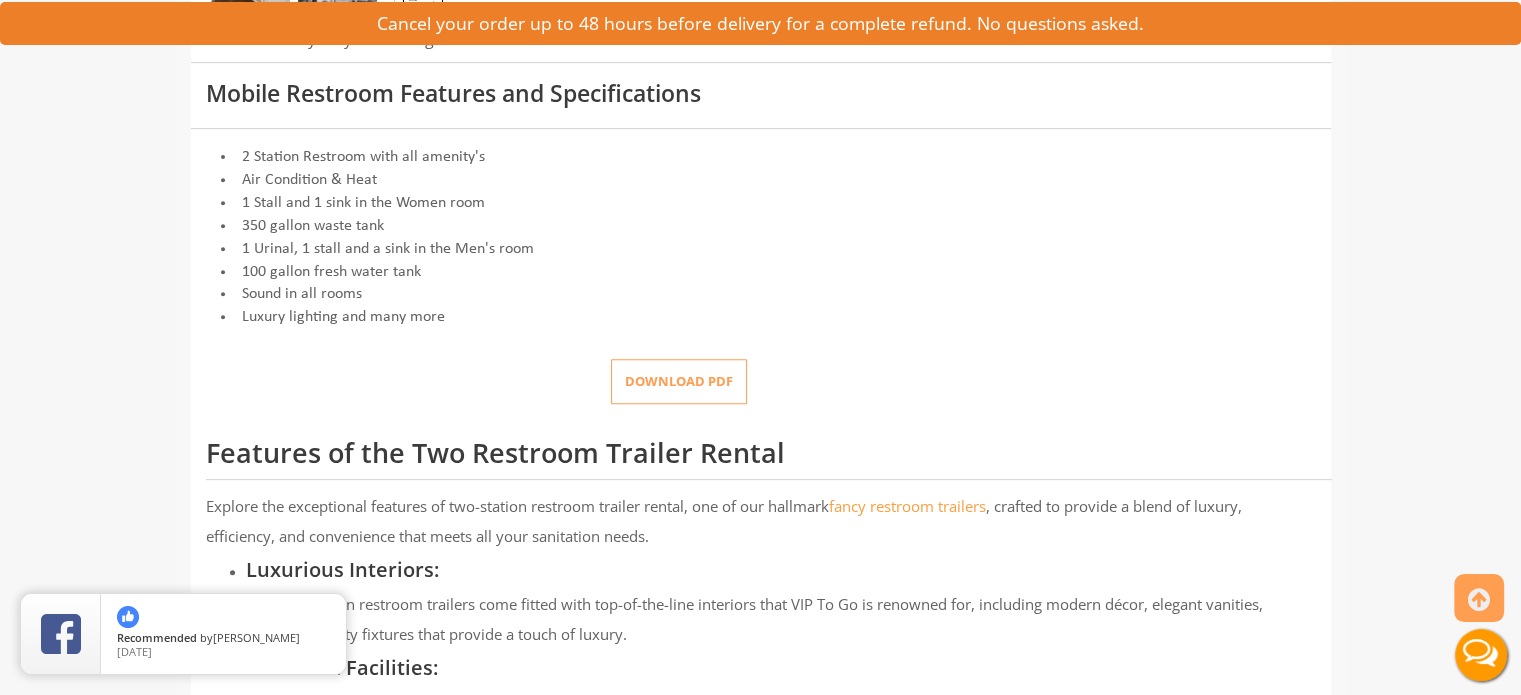 scroll, scrollTop: 800, scrollLeft: 0, axis: vertical 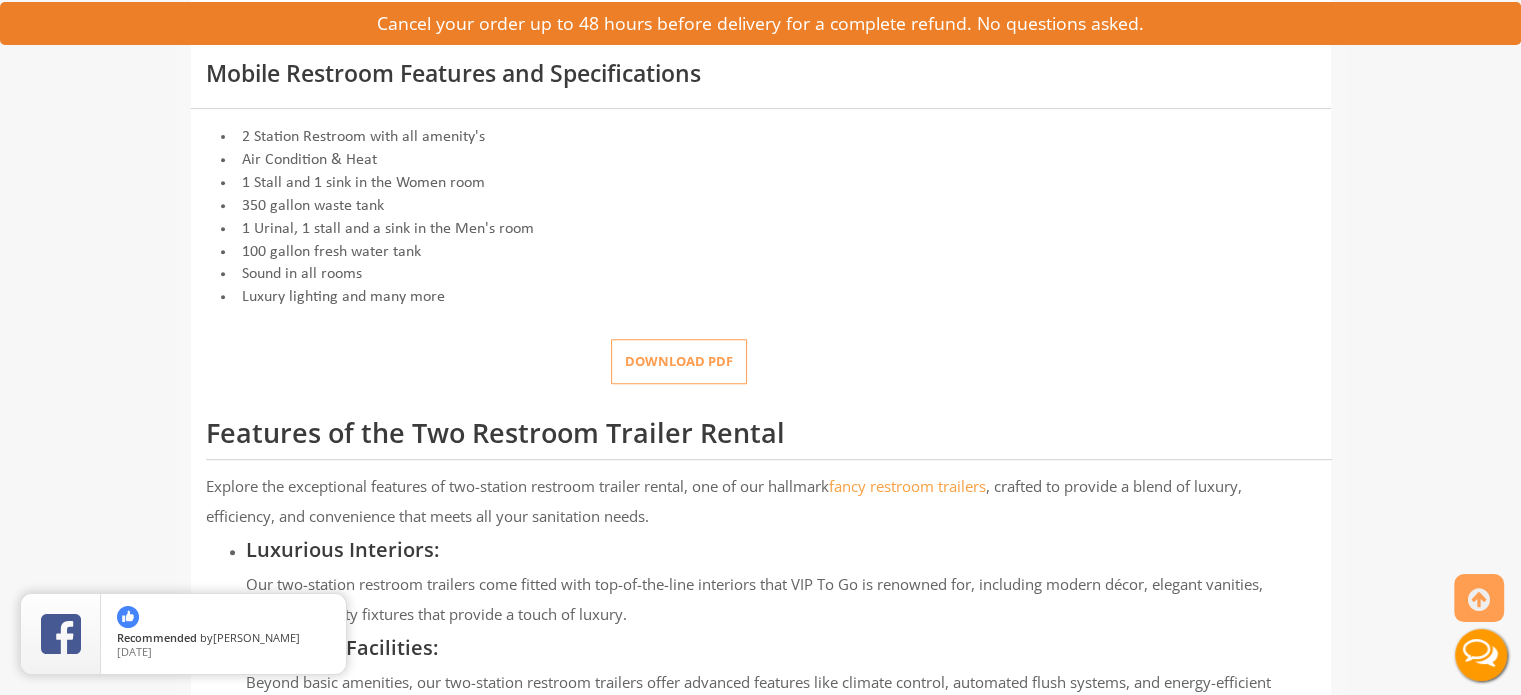 click on "Download pdf" at bounding box center (679, 361) 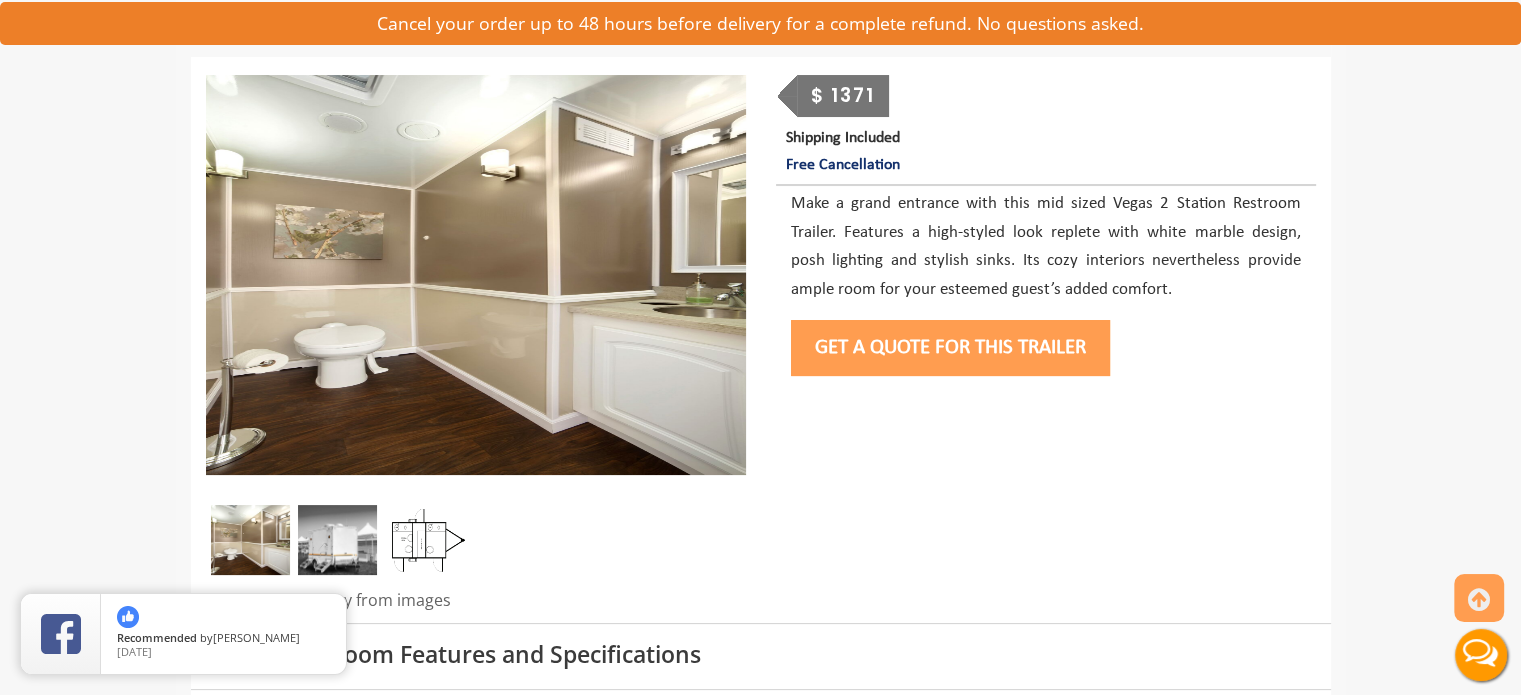 scroll, scrollTop: 0, scrollLeft: 0, axis: both 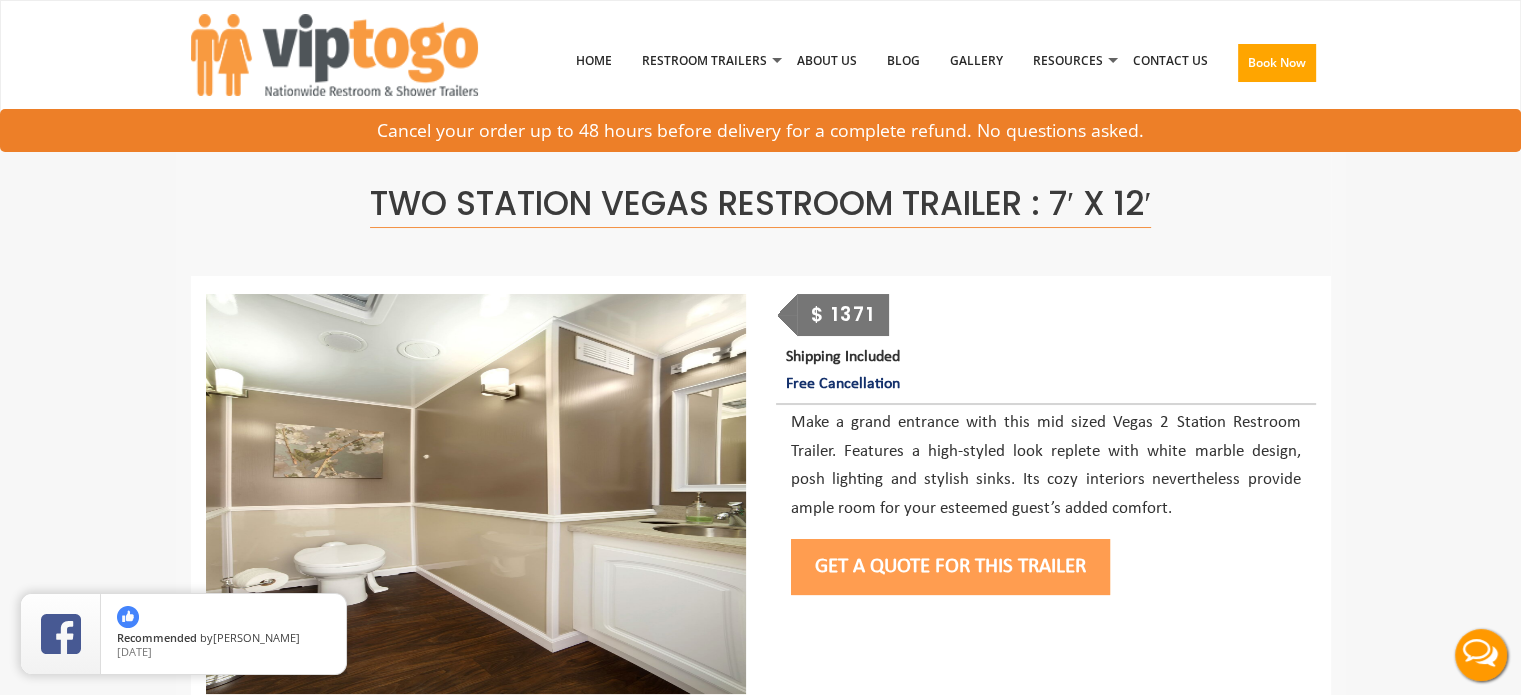 click on "Get a Quote for this Trailer" at bounding box center (950, 567) 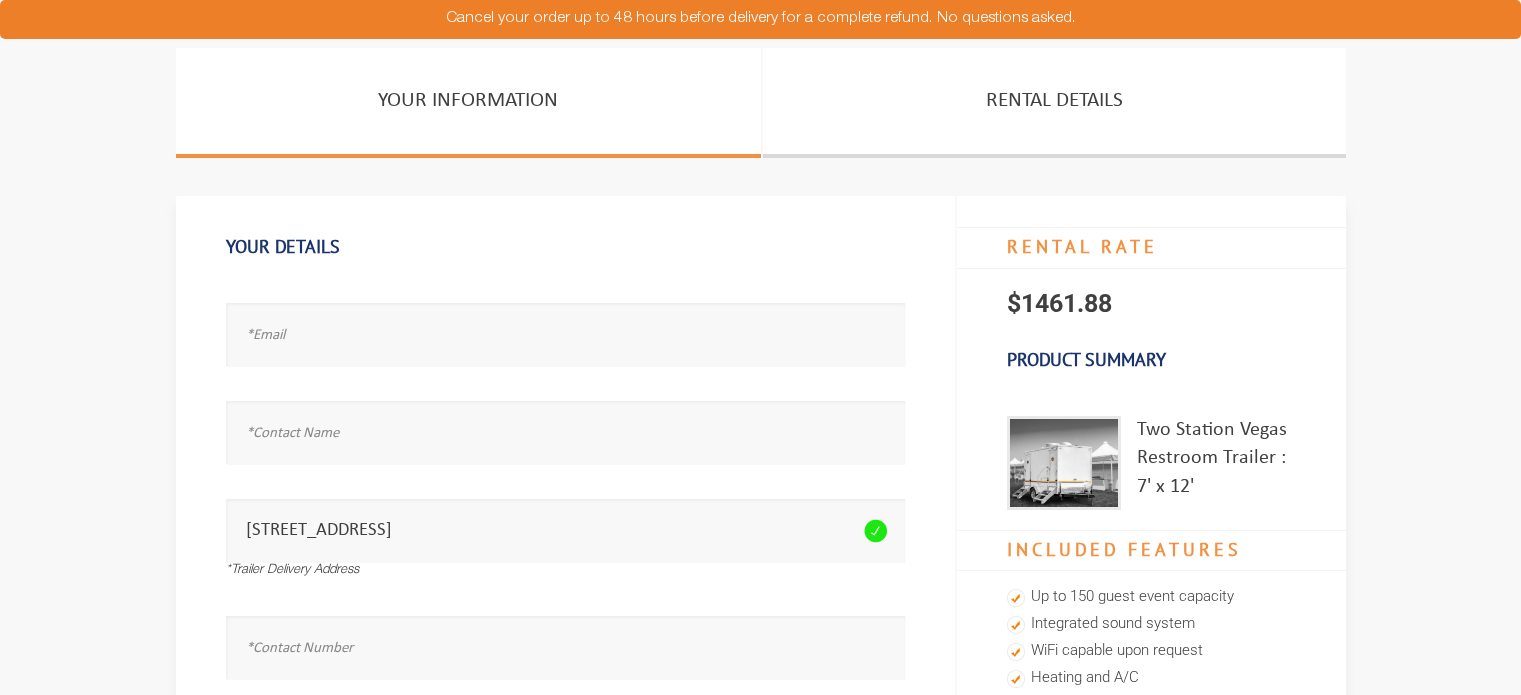 scroll, scrollTop: 0, scrollLeft: 0, axis: both 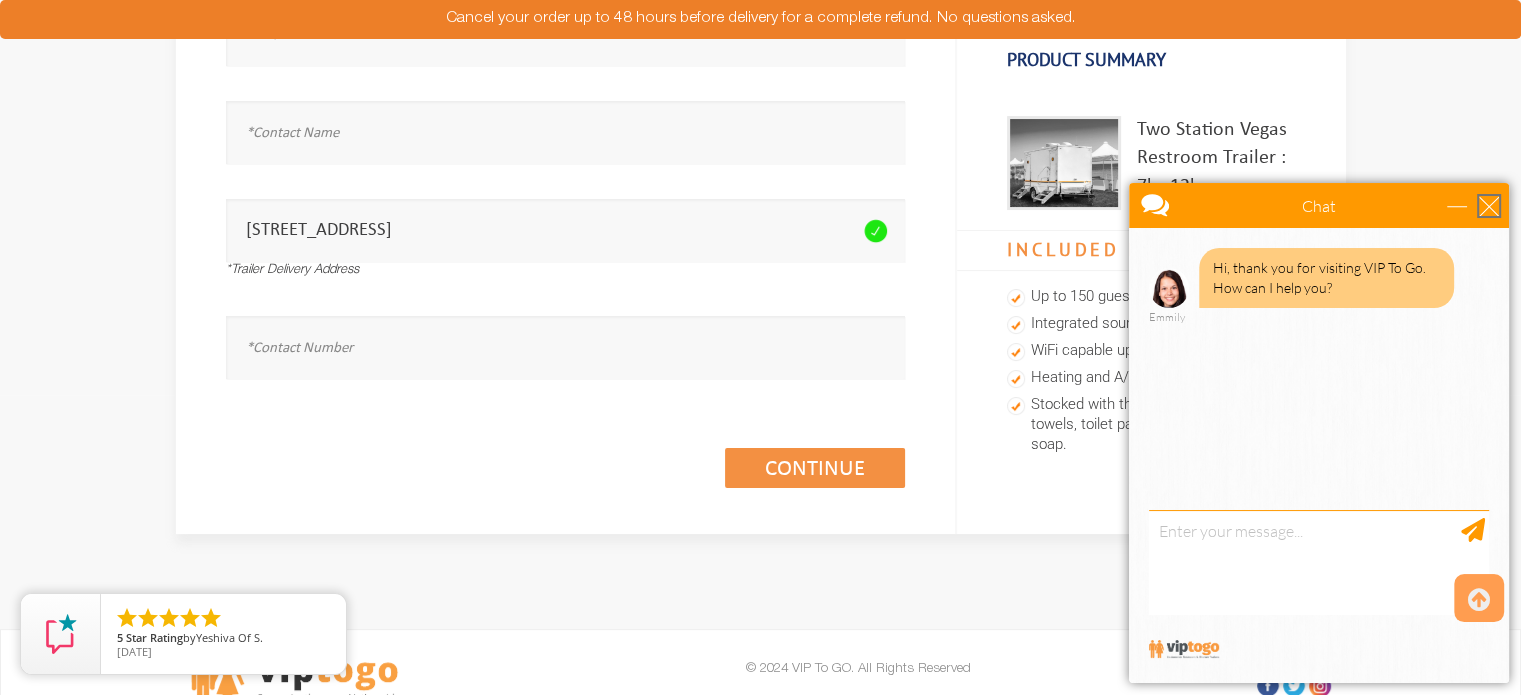 click at bounding box center (1489, 206) 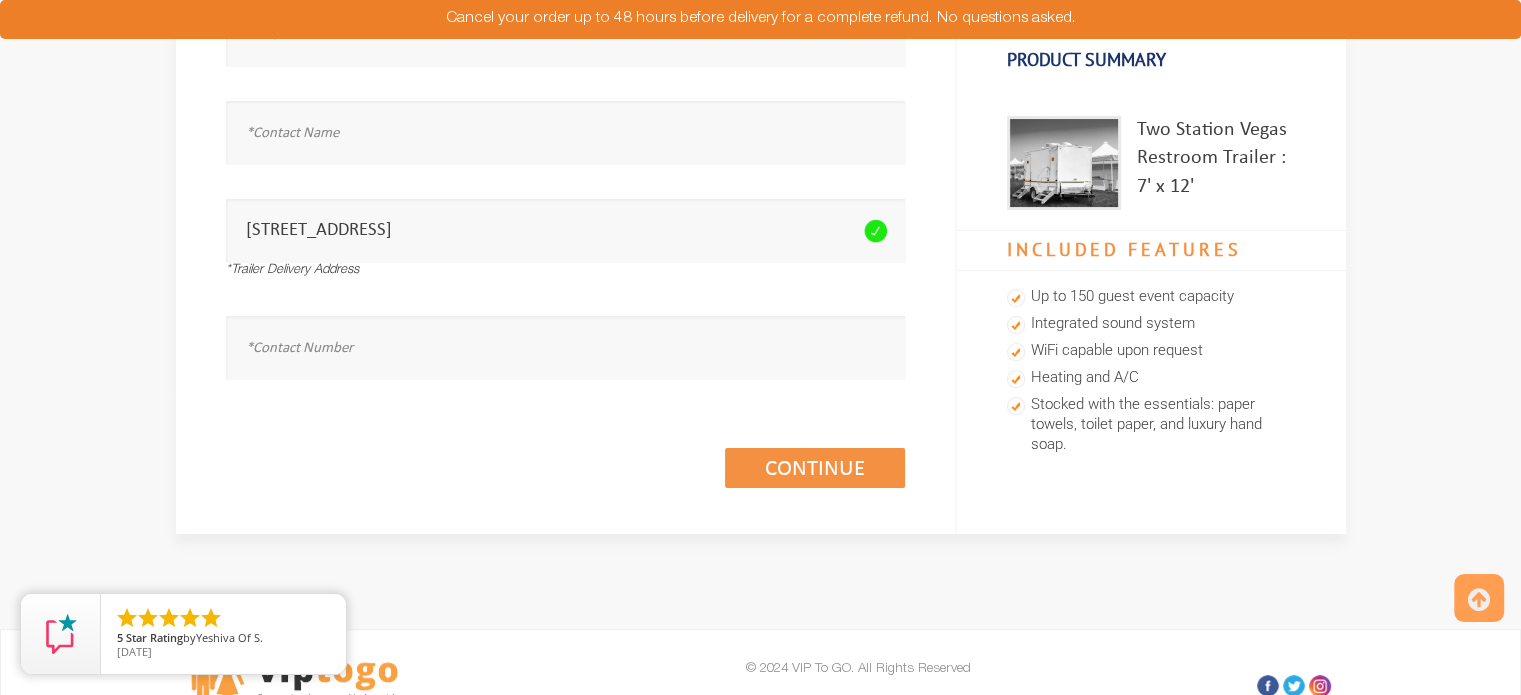 scroll, scrollTop: 0, scrollLeft: 0, axis: both 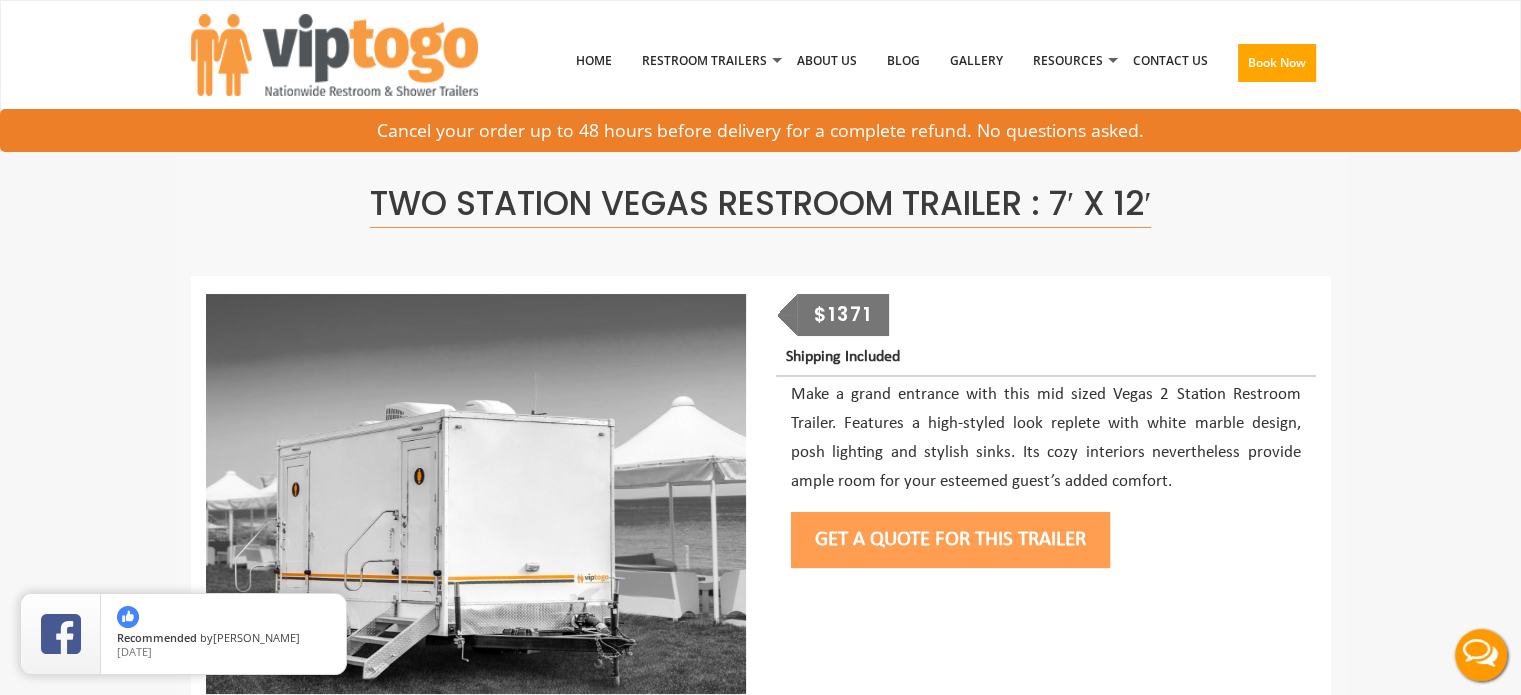 click on "Get a Quote for this Trailer" at bounding box center (950, 540) 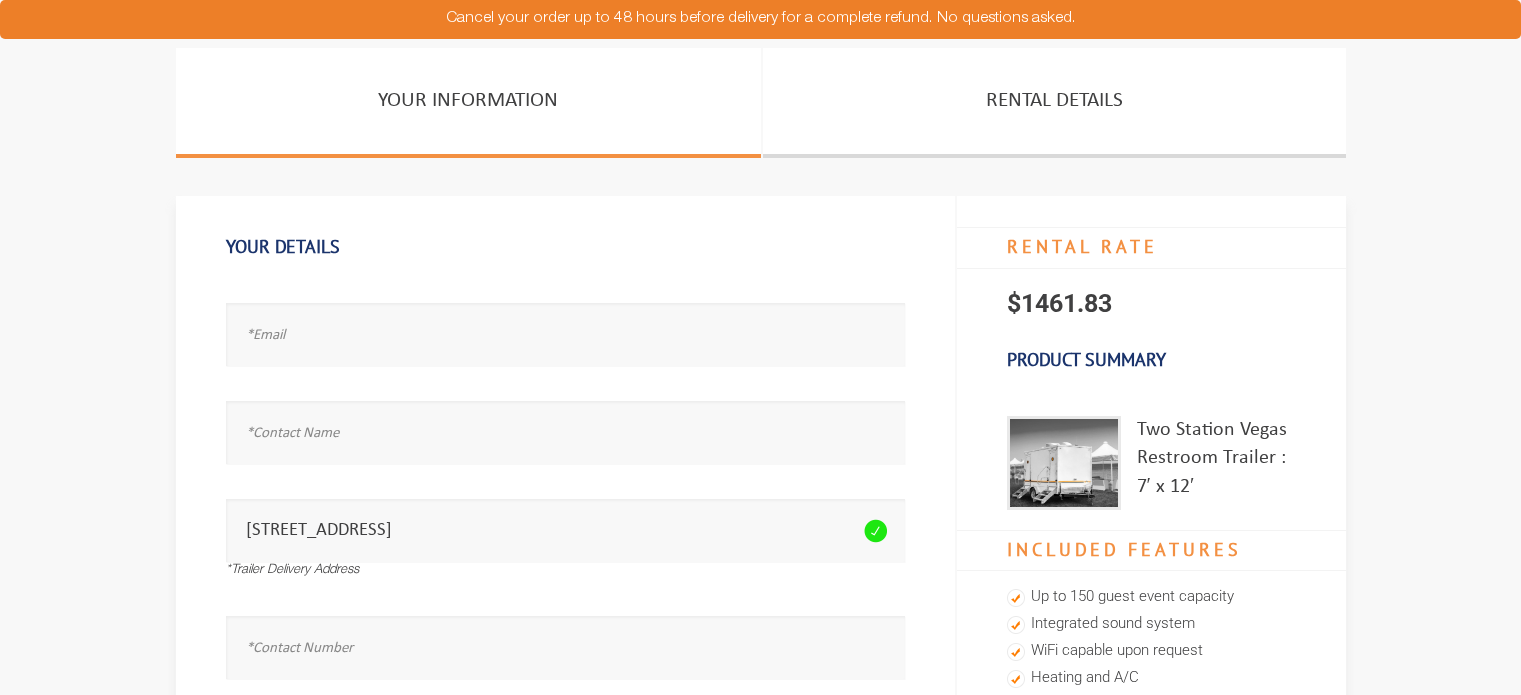 scroll, scrollTop: 0, scrollLeft: 0, axis: both 